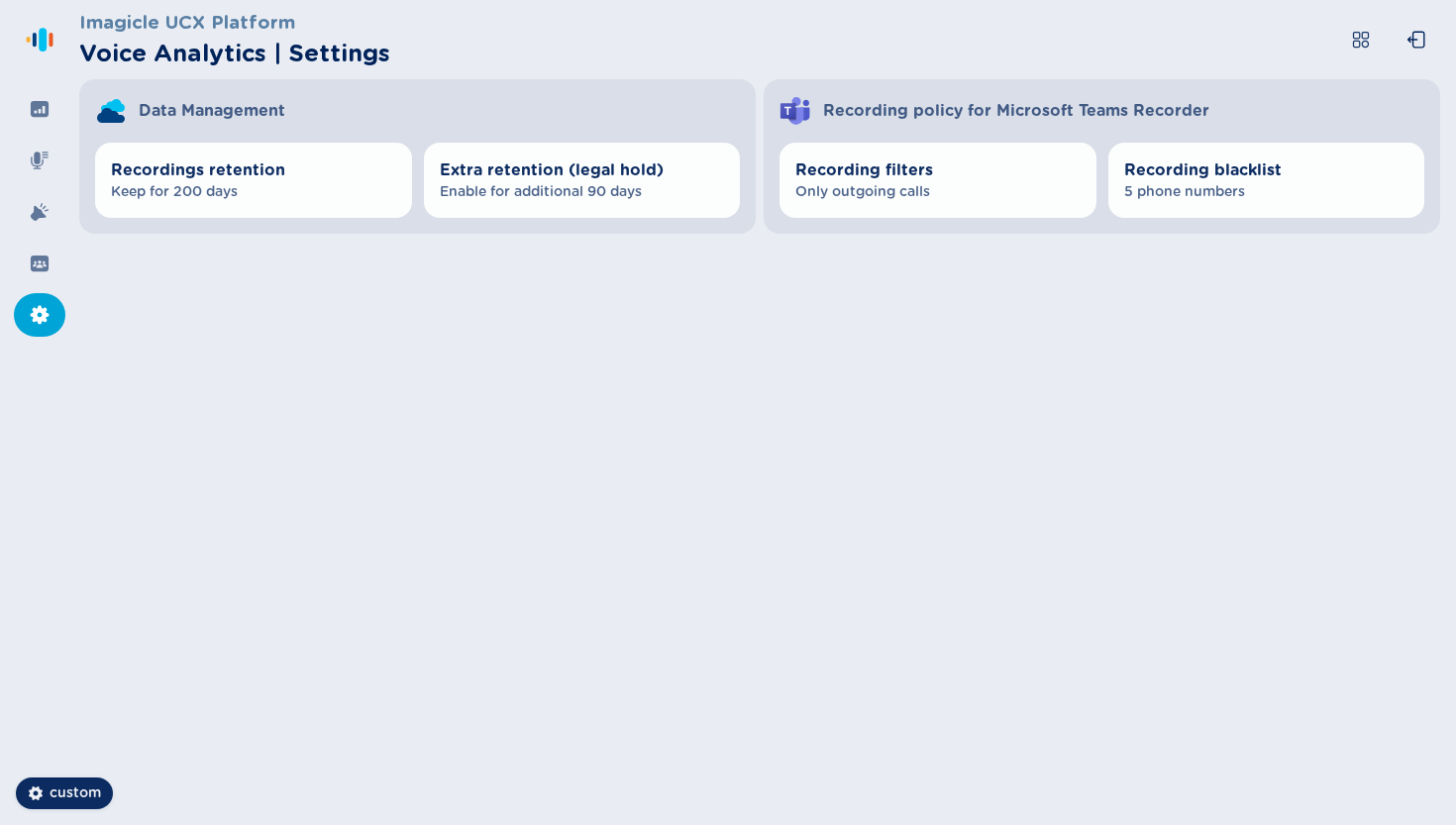 scroll, scrollTop: 0, scrollLeft: 0, axis: both 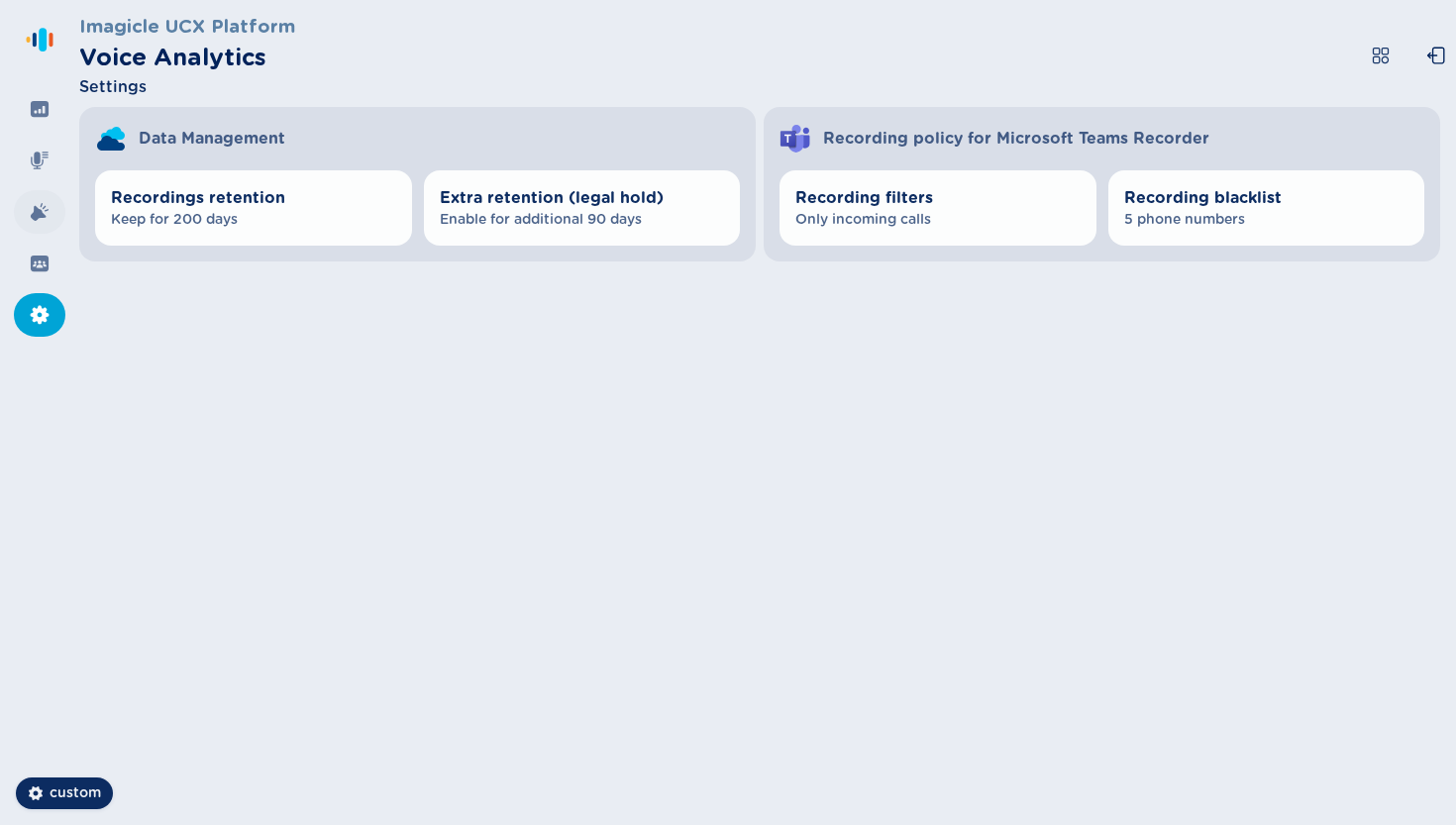 click 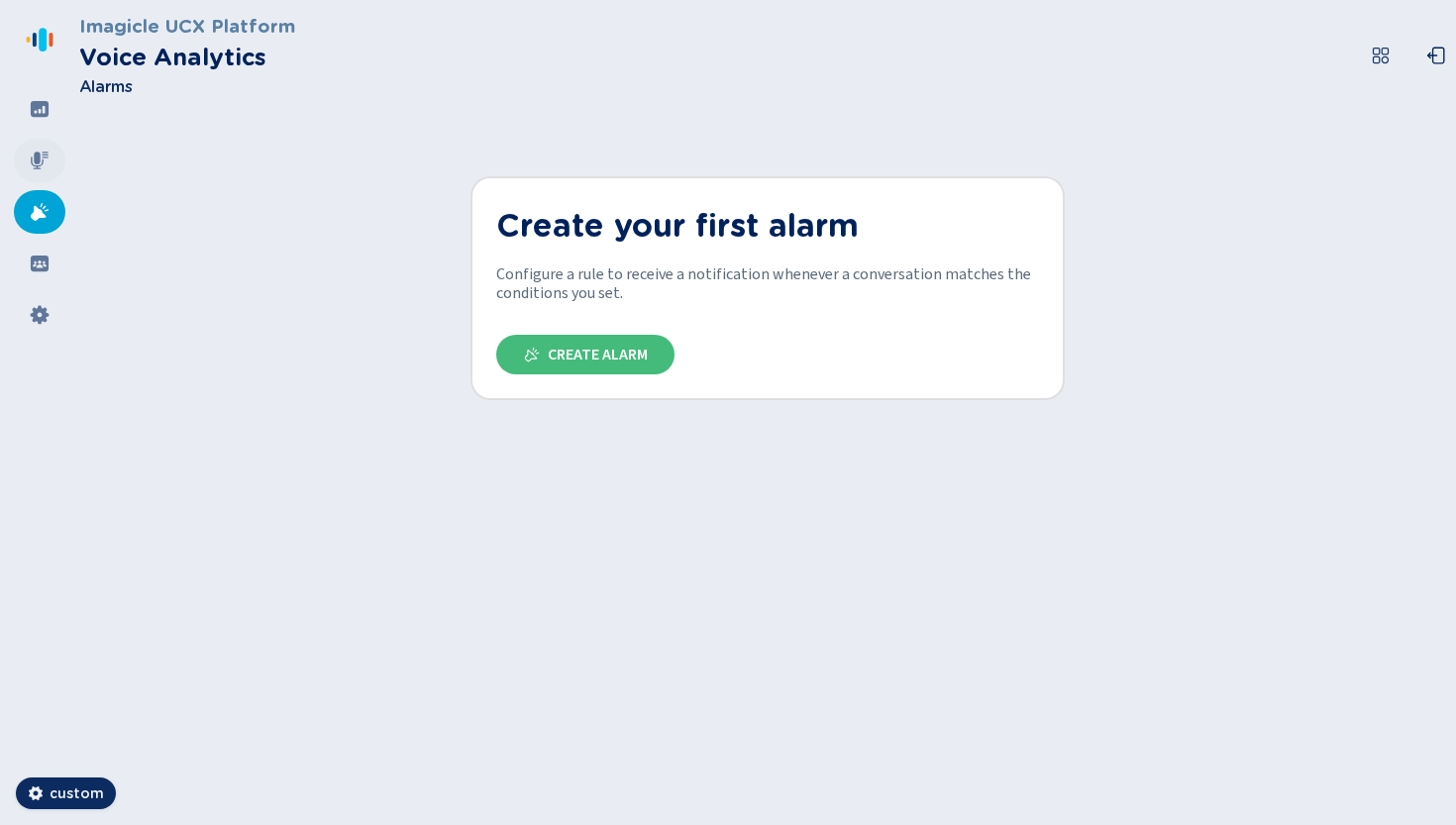 click 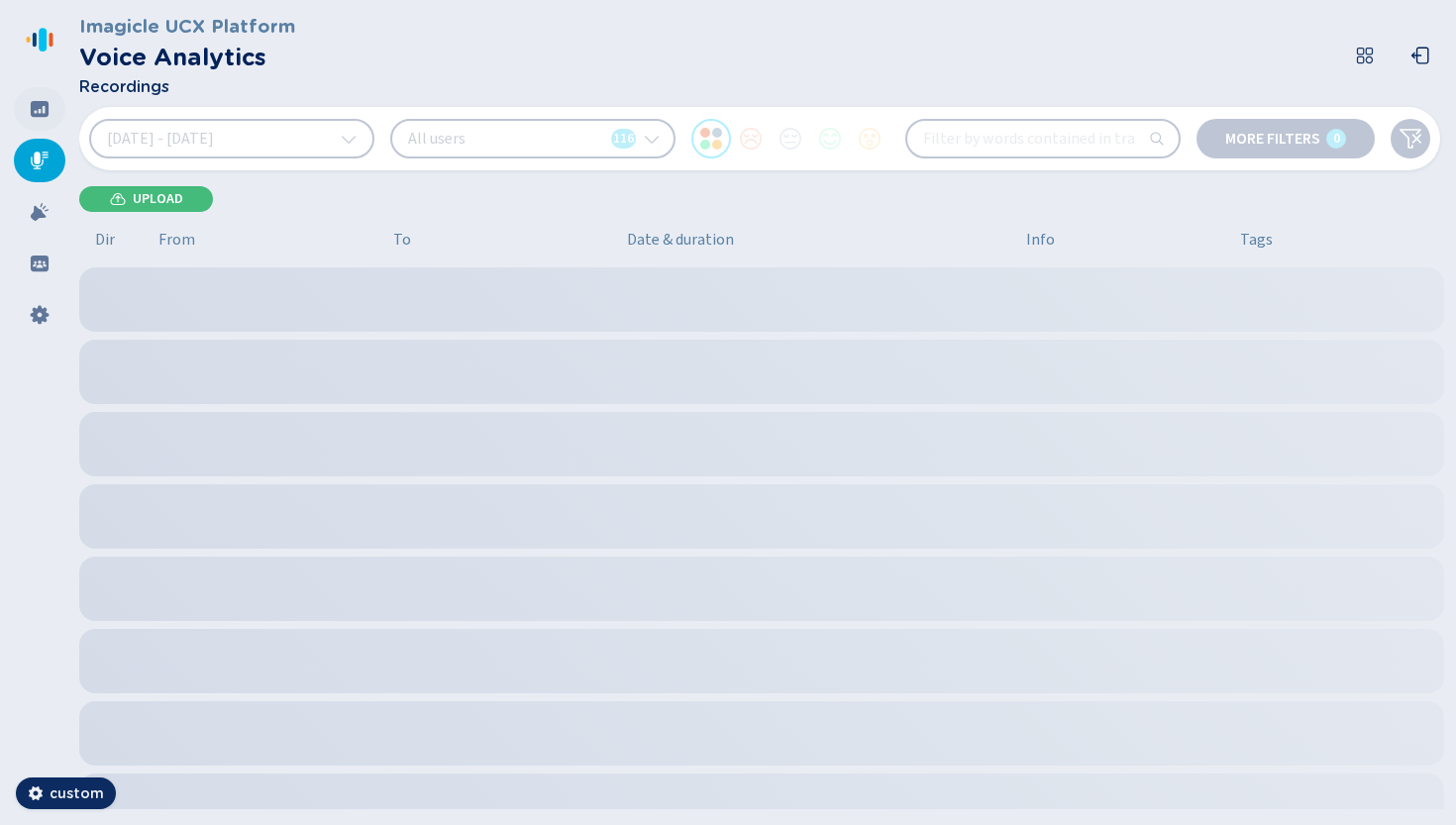 click 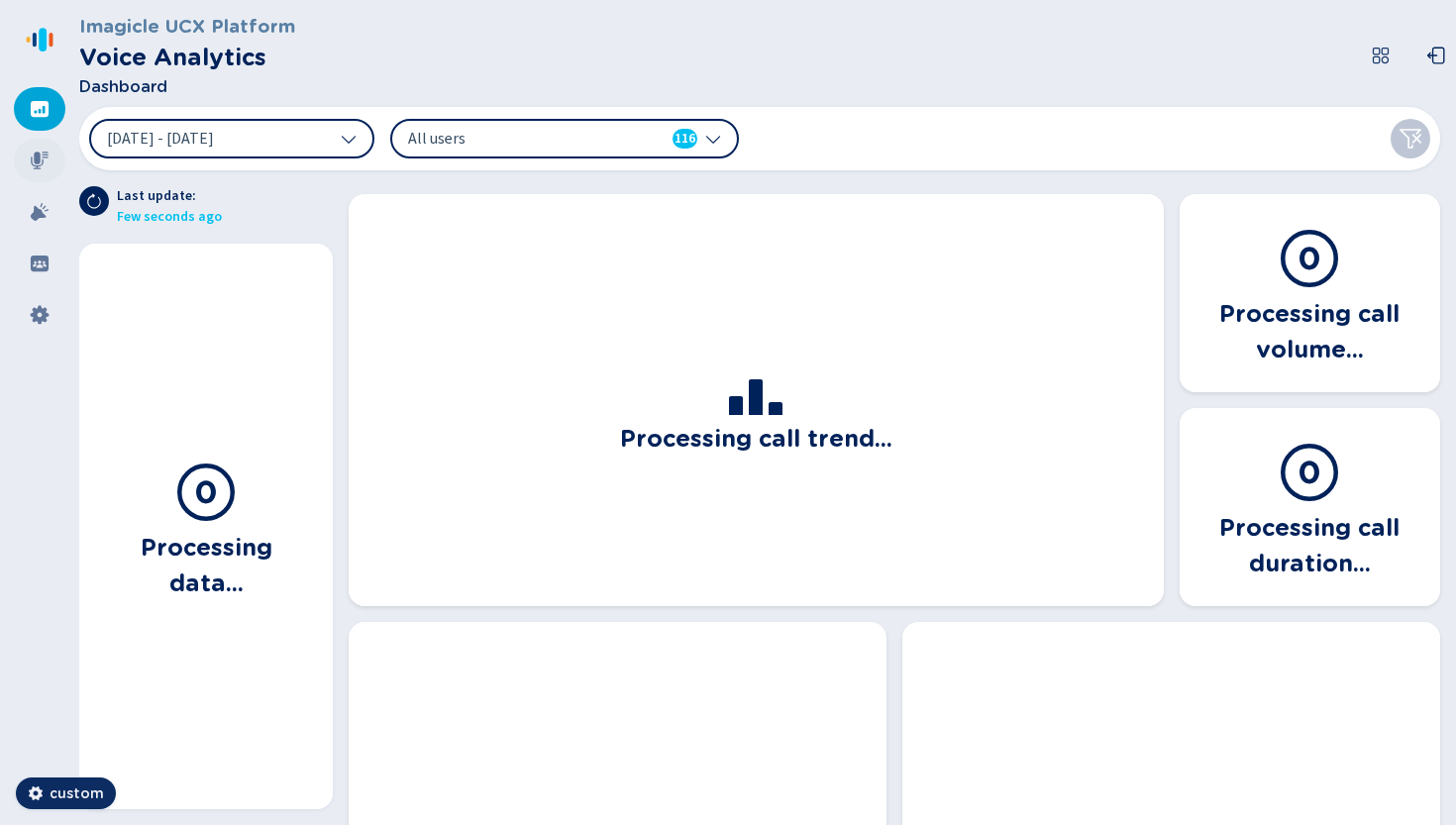 click at bounding box center [40, 160] 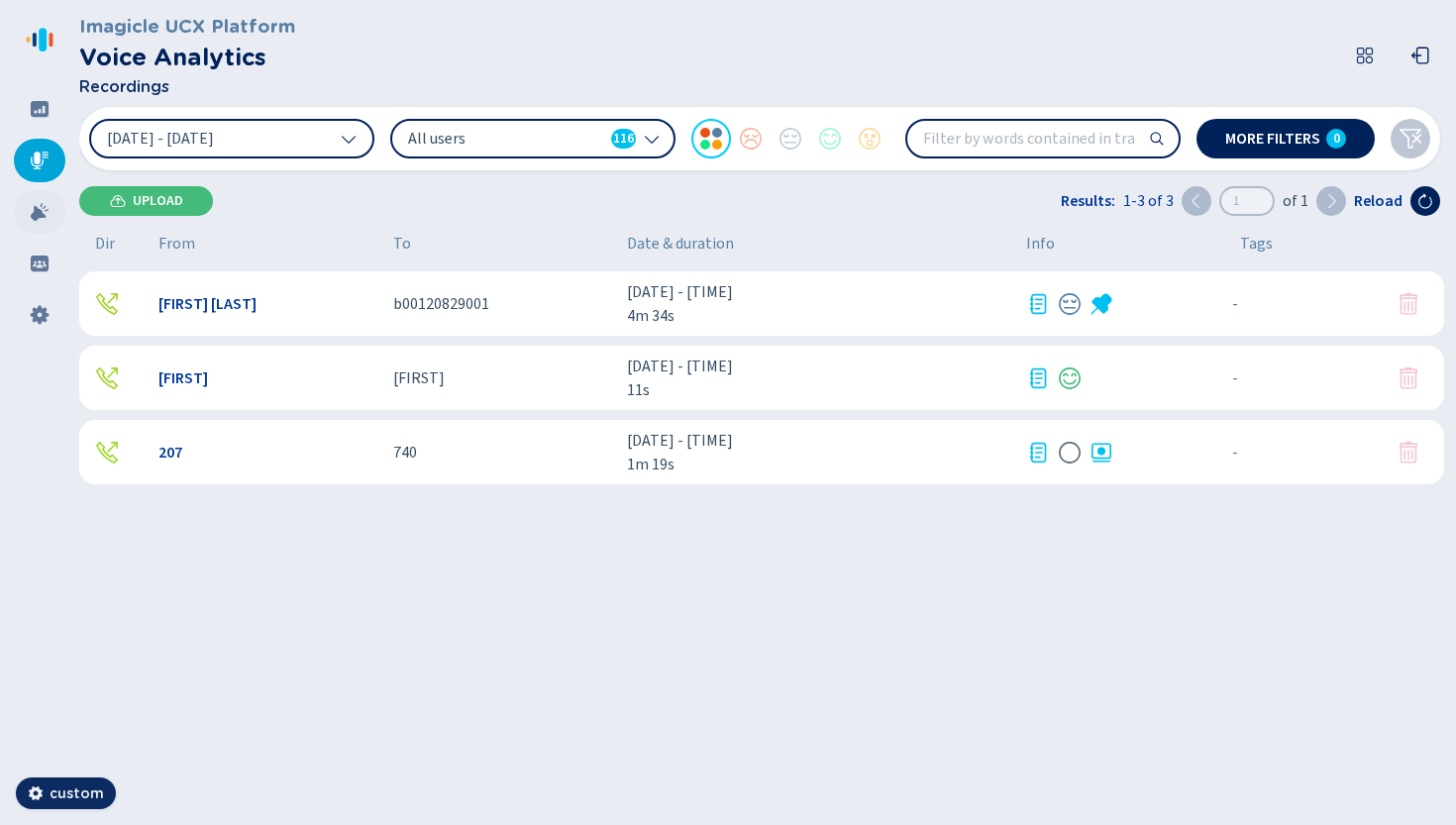 click 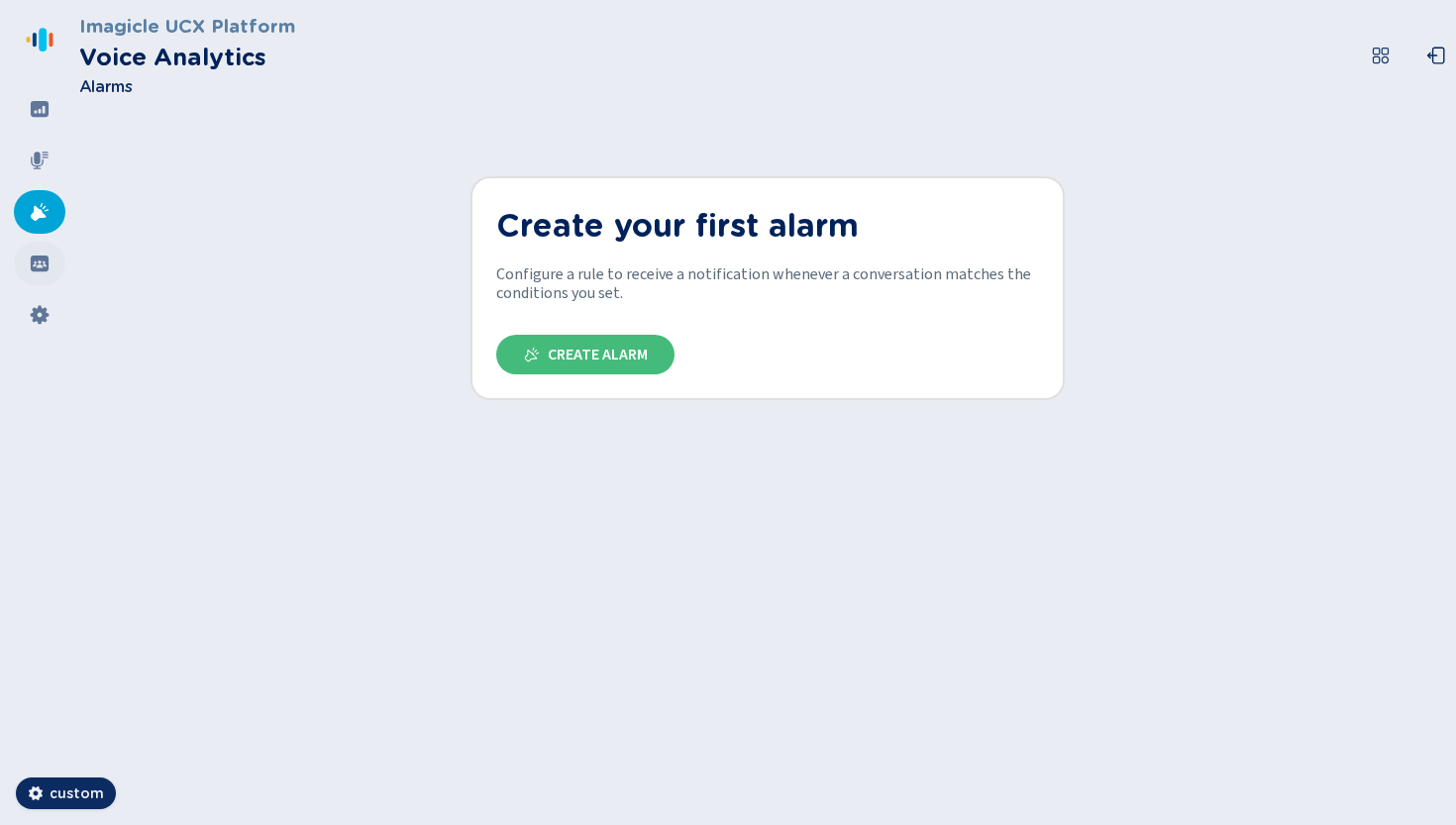 click at bounding box center (40, 263) 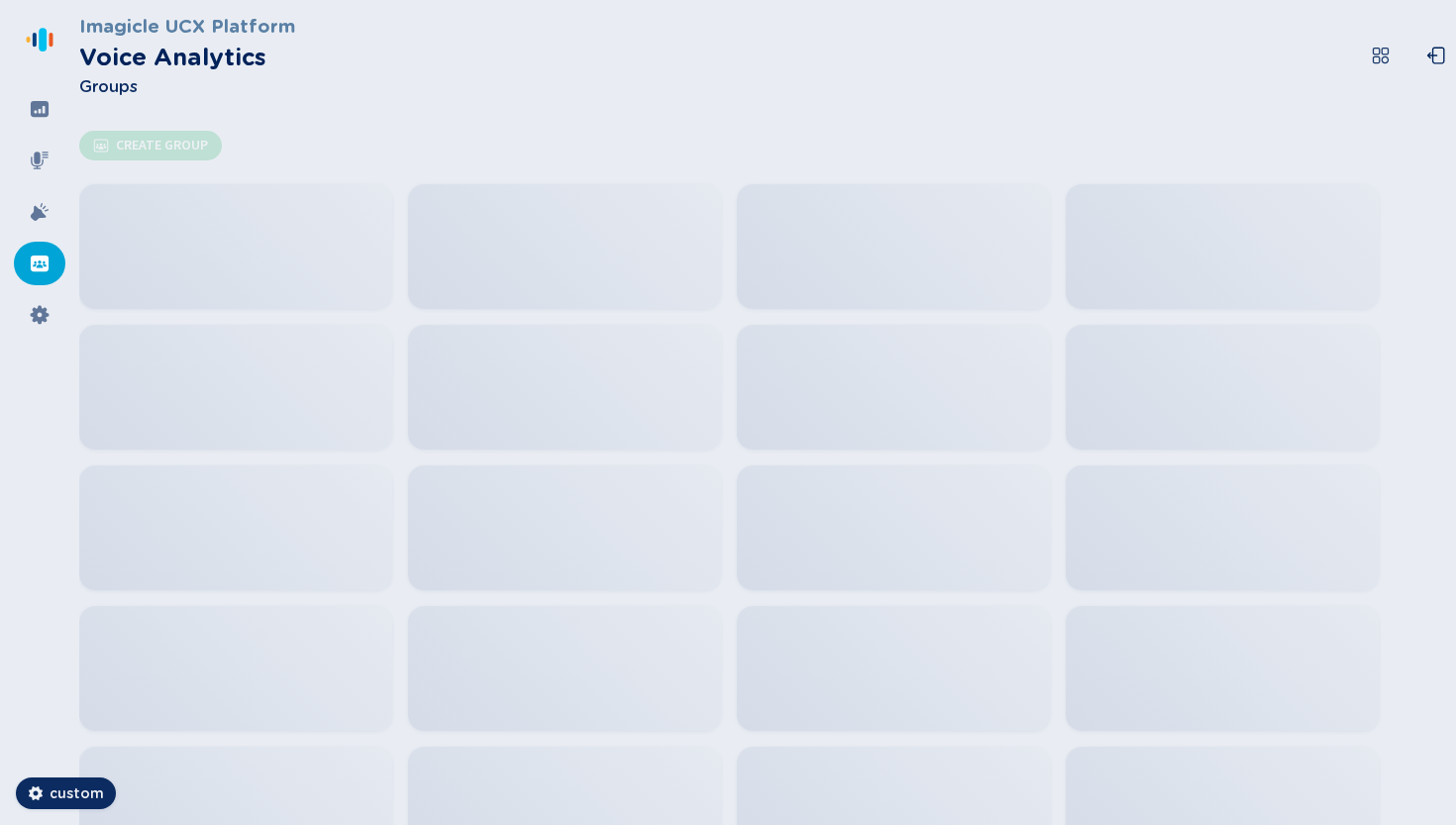 click at bounding box center [40, 263] 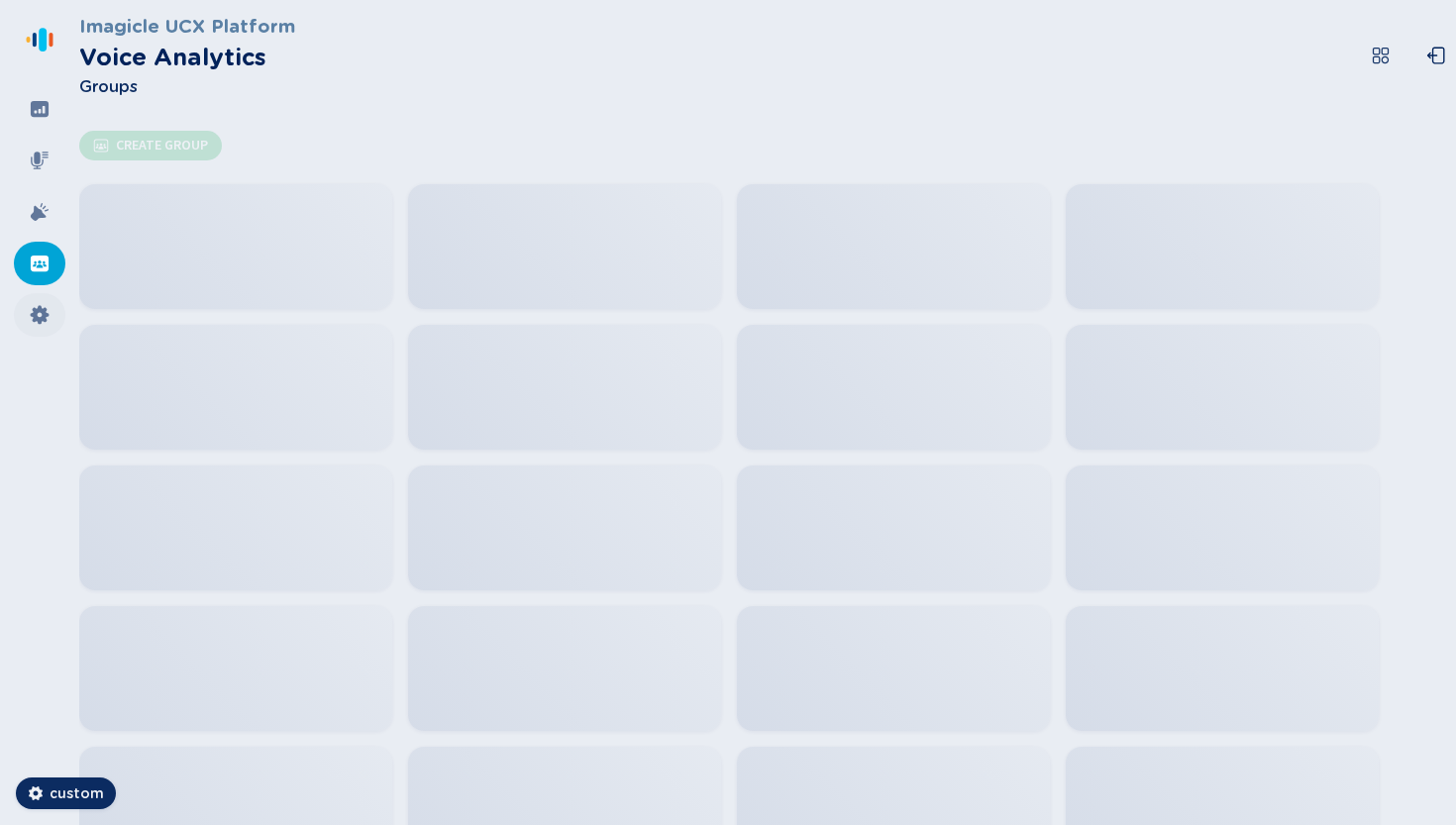 click at bounding box center [40, 315] 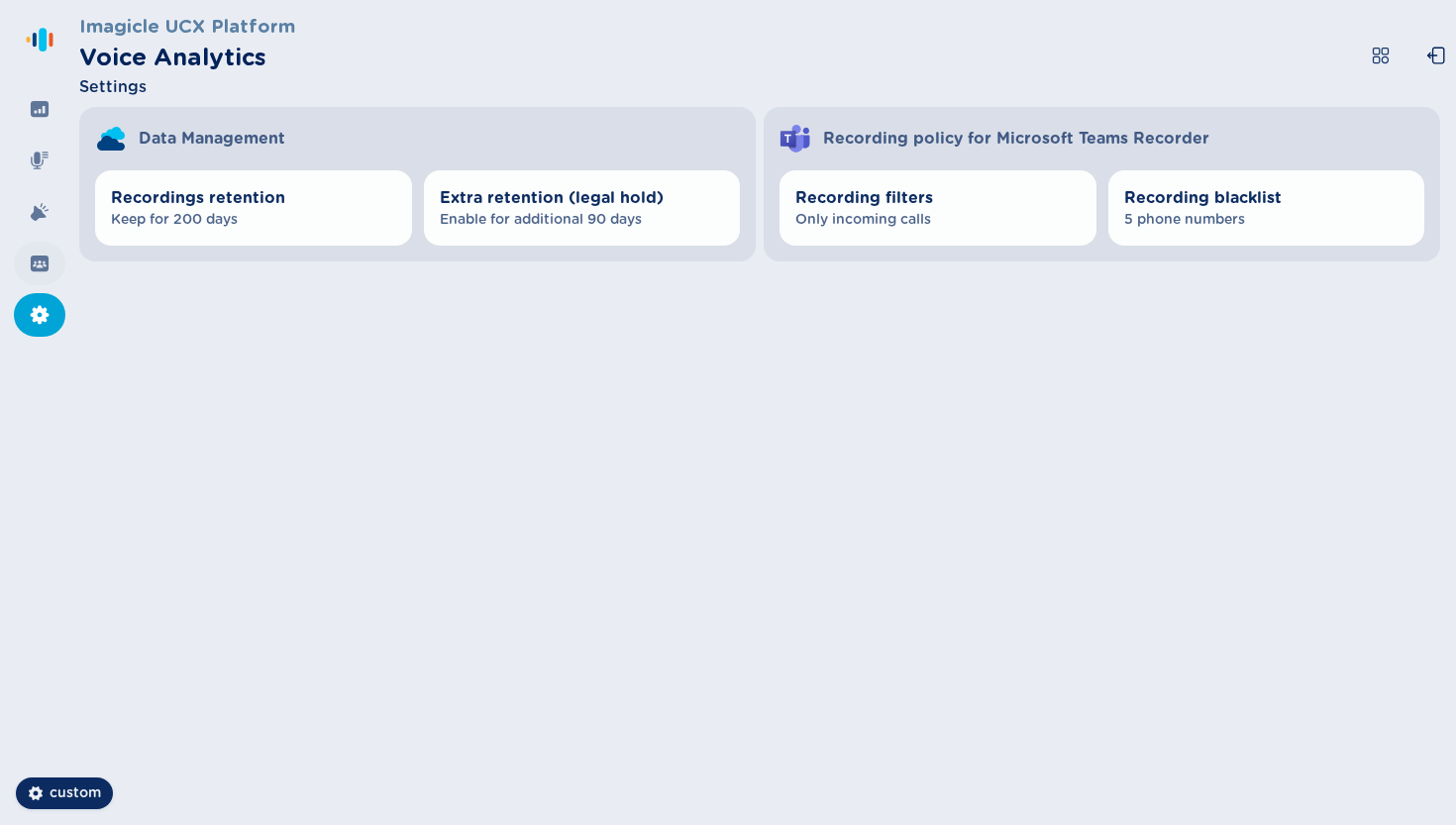 click at bounding box center [40, 263] 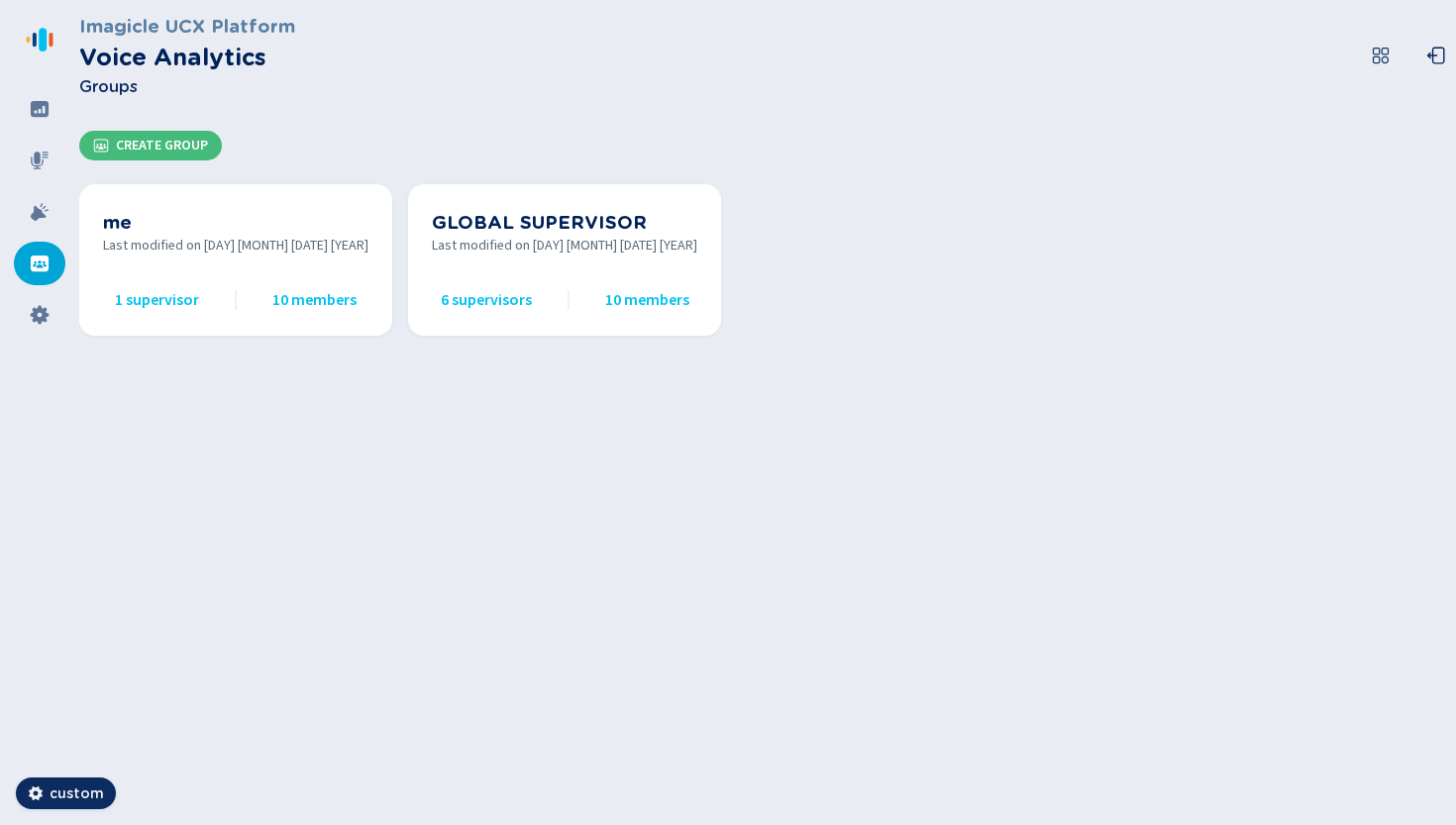 click at bounding box center (40, 412) 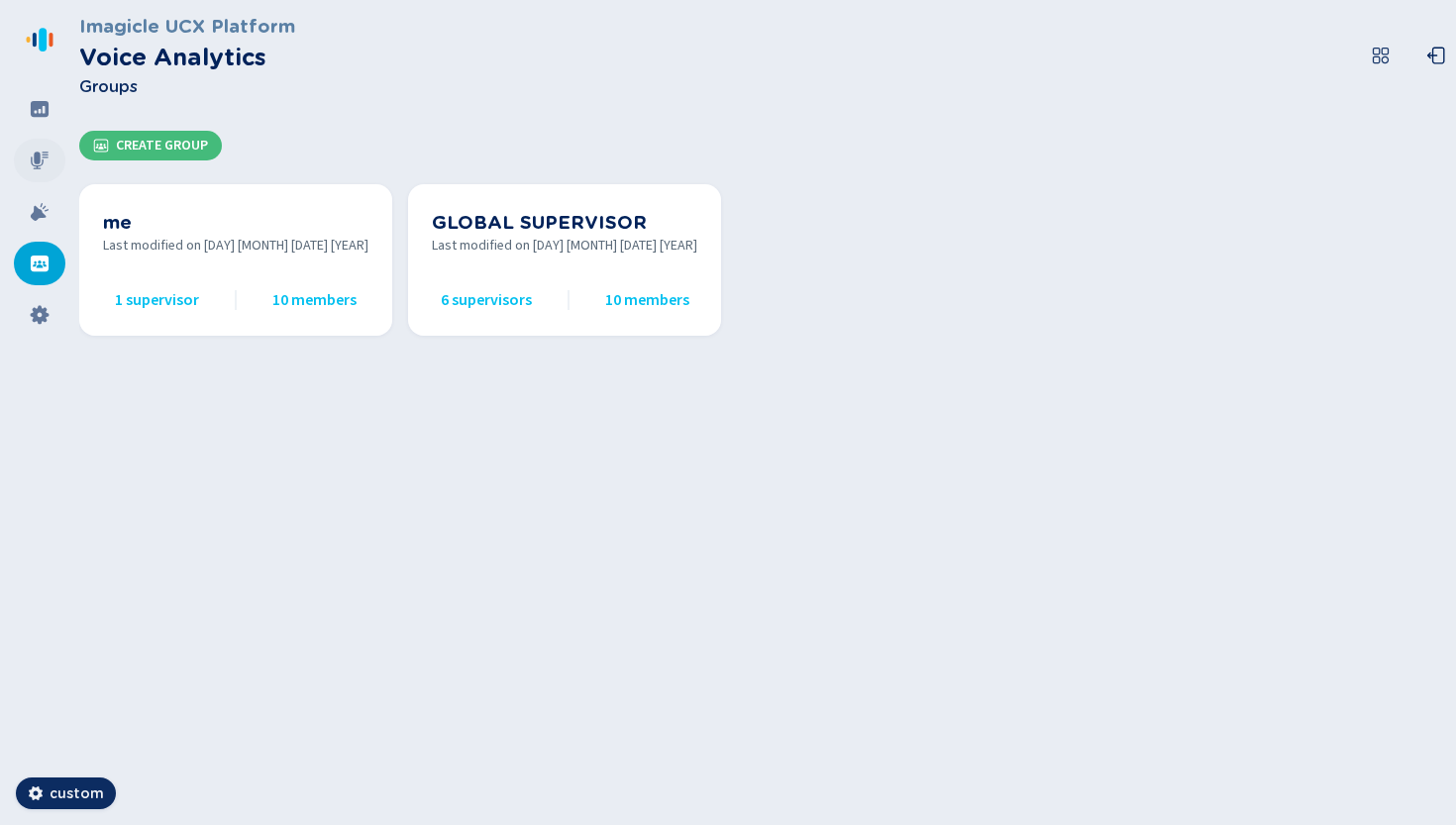 click 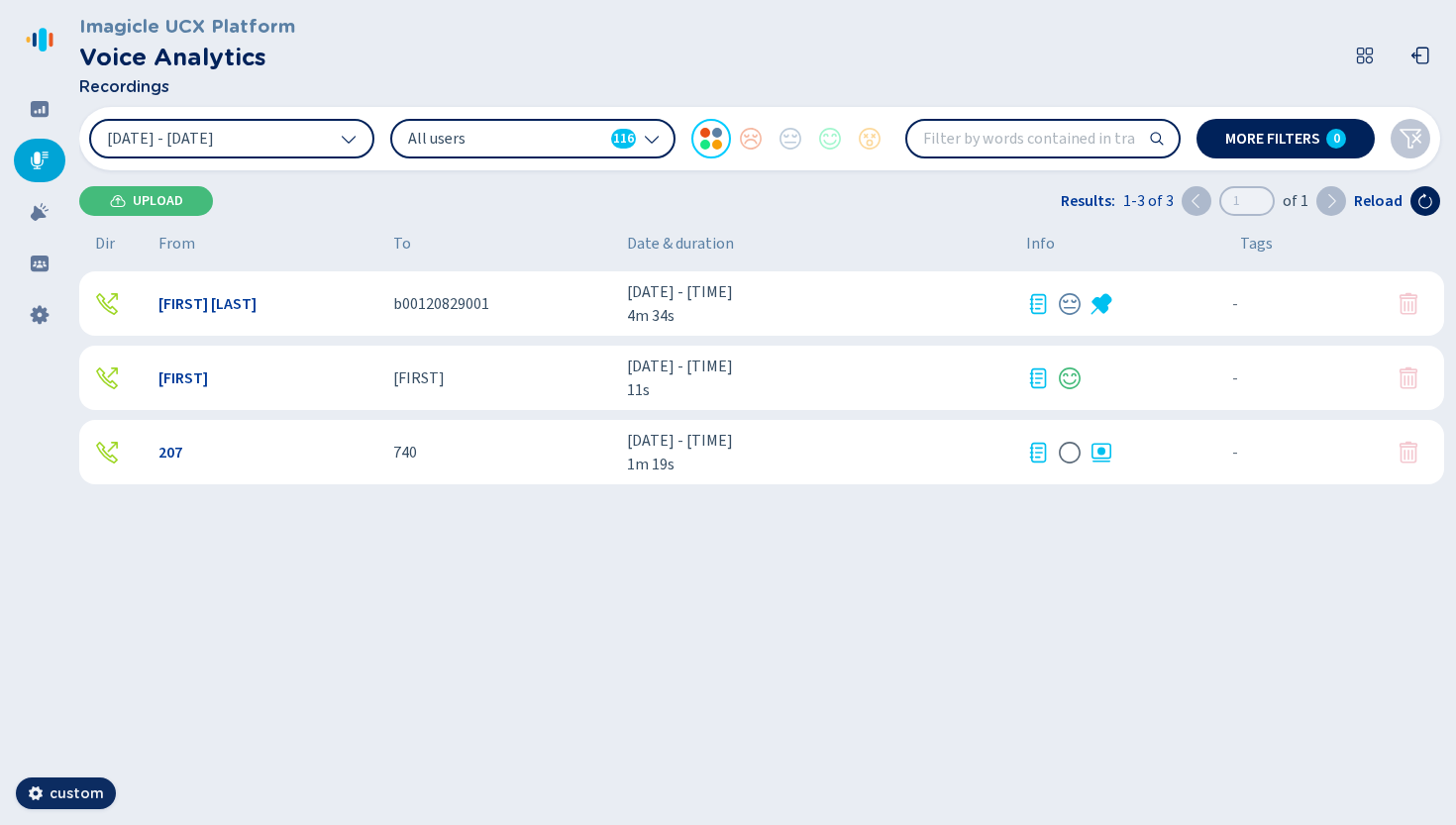 click on "b00120829001" at bounding box center [502, 304] 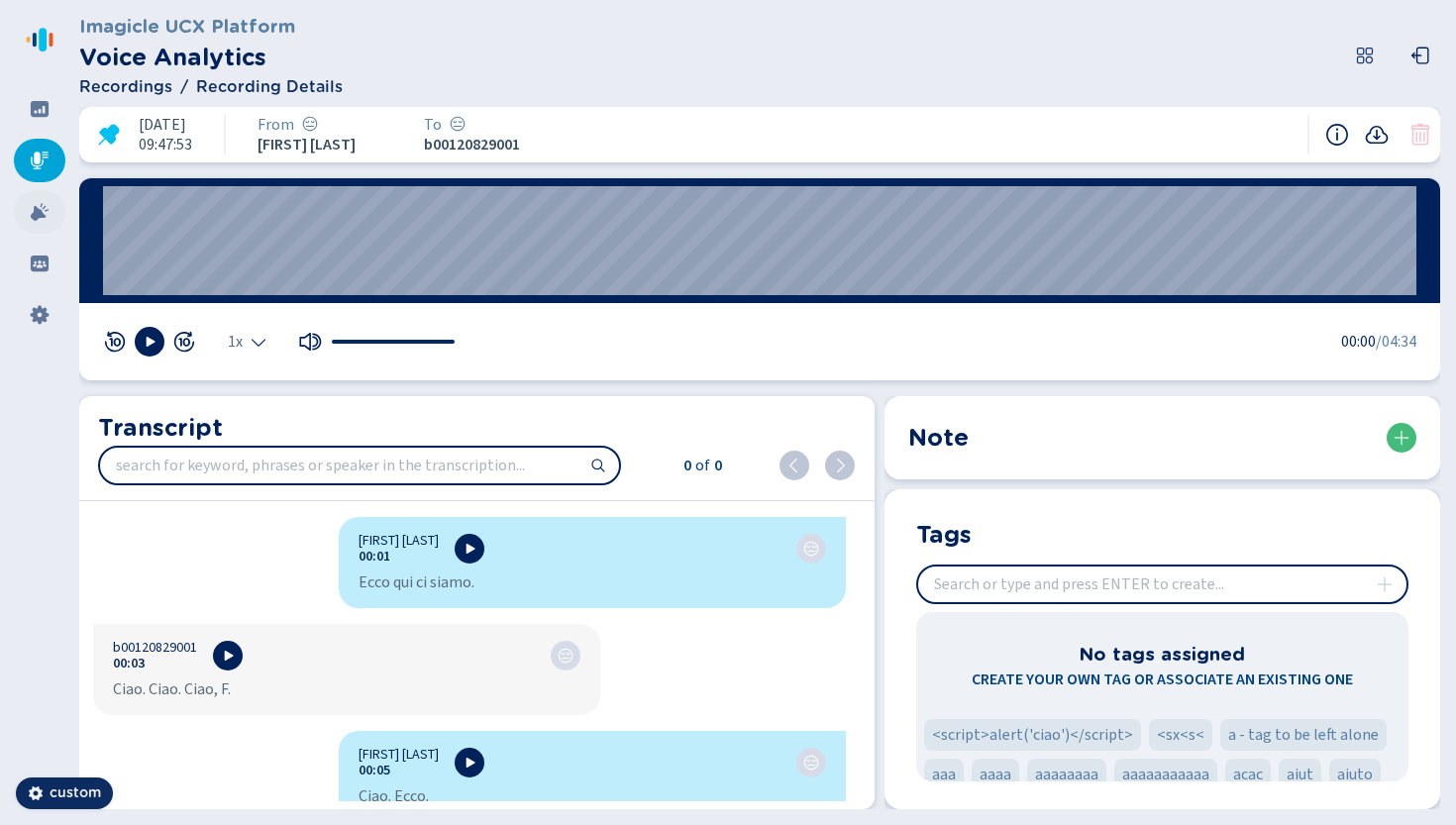 click 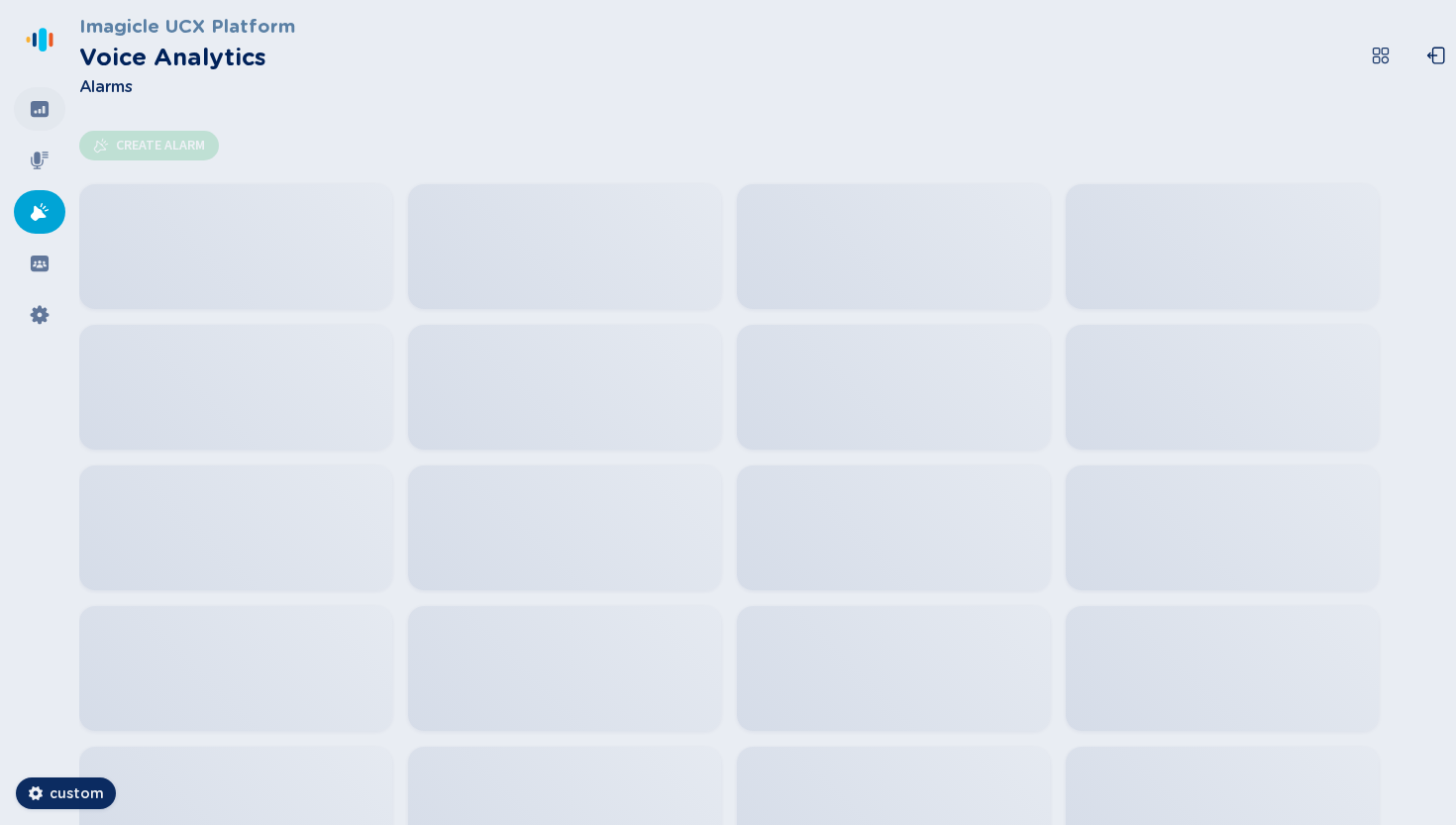 click 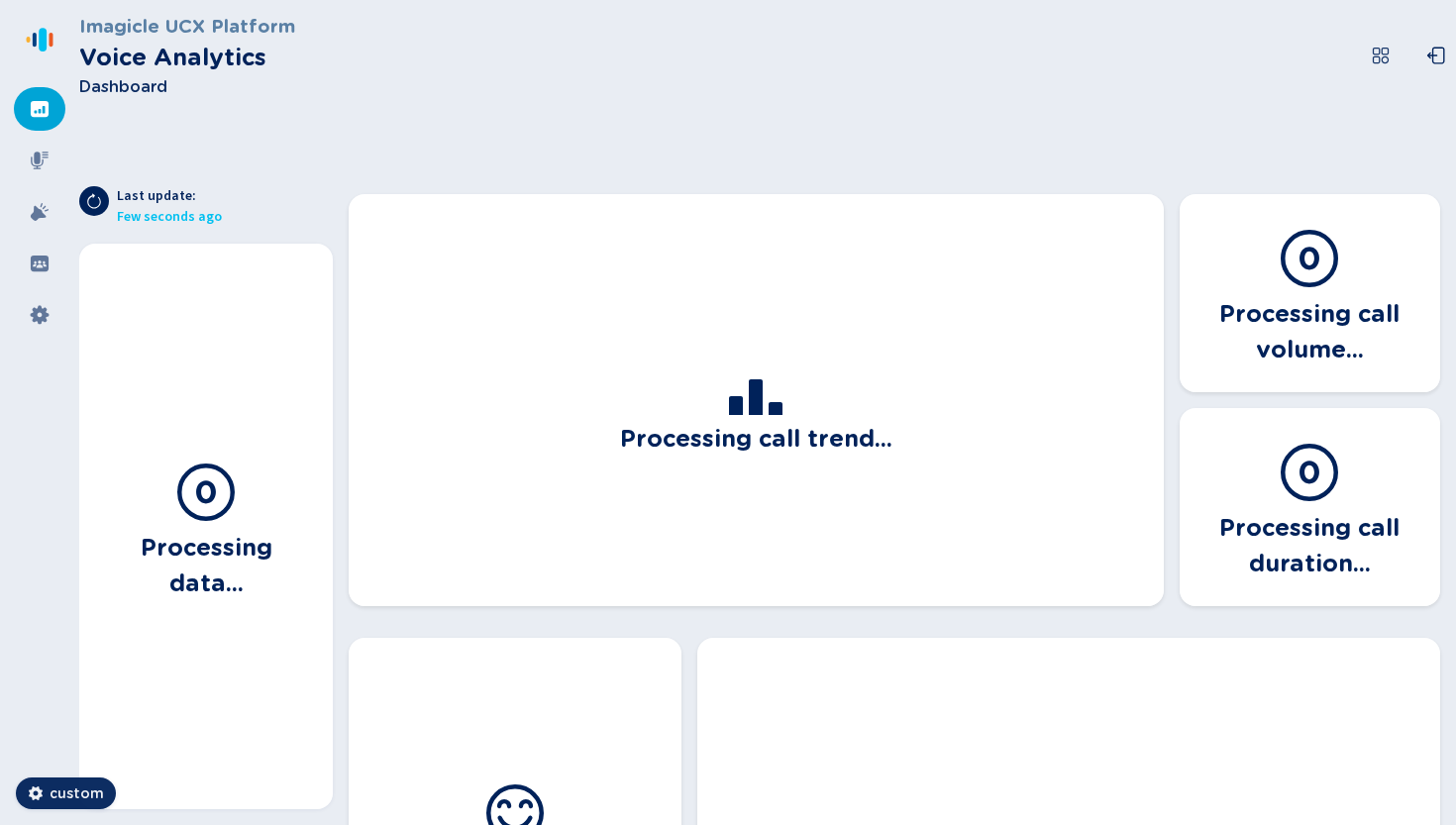 click at bounding box center (40, 412) 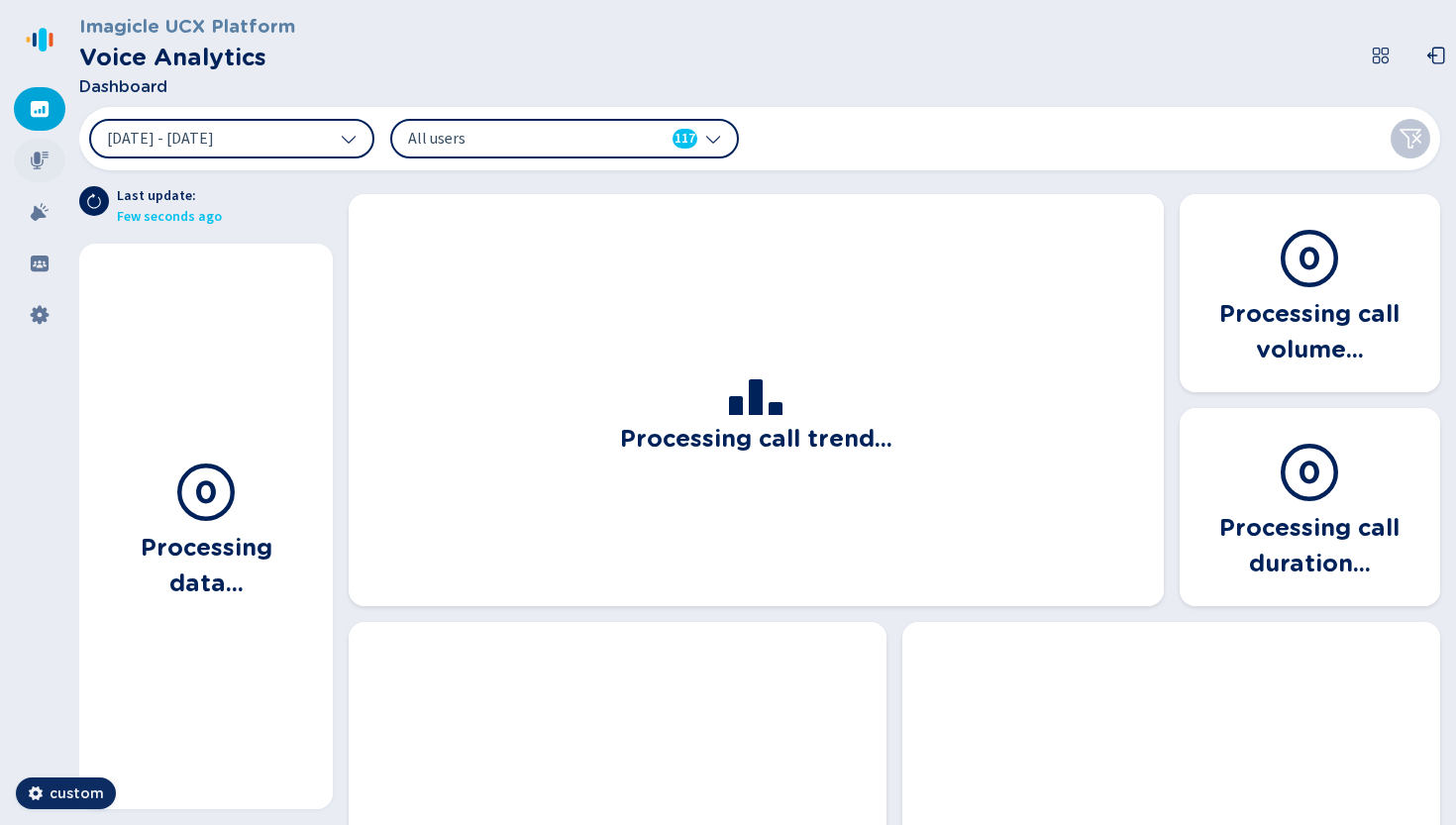 click at bounding box center (40, 160) 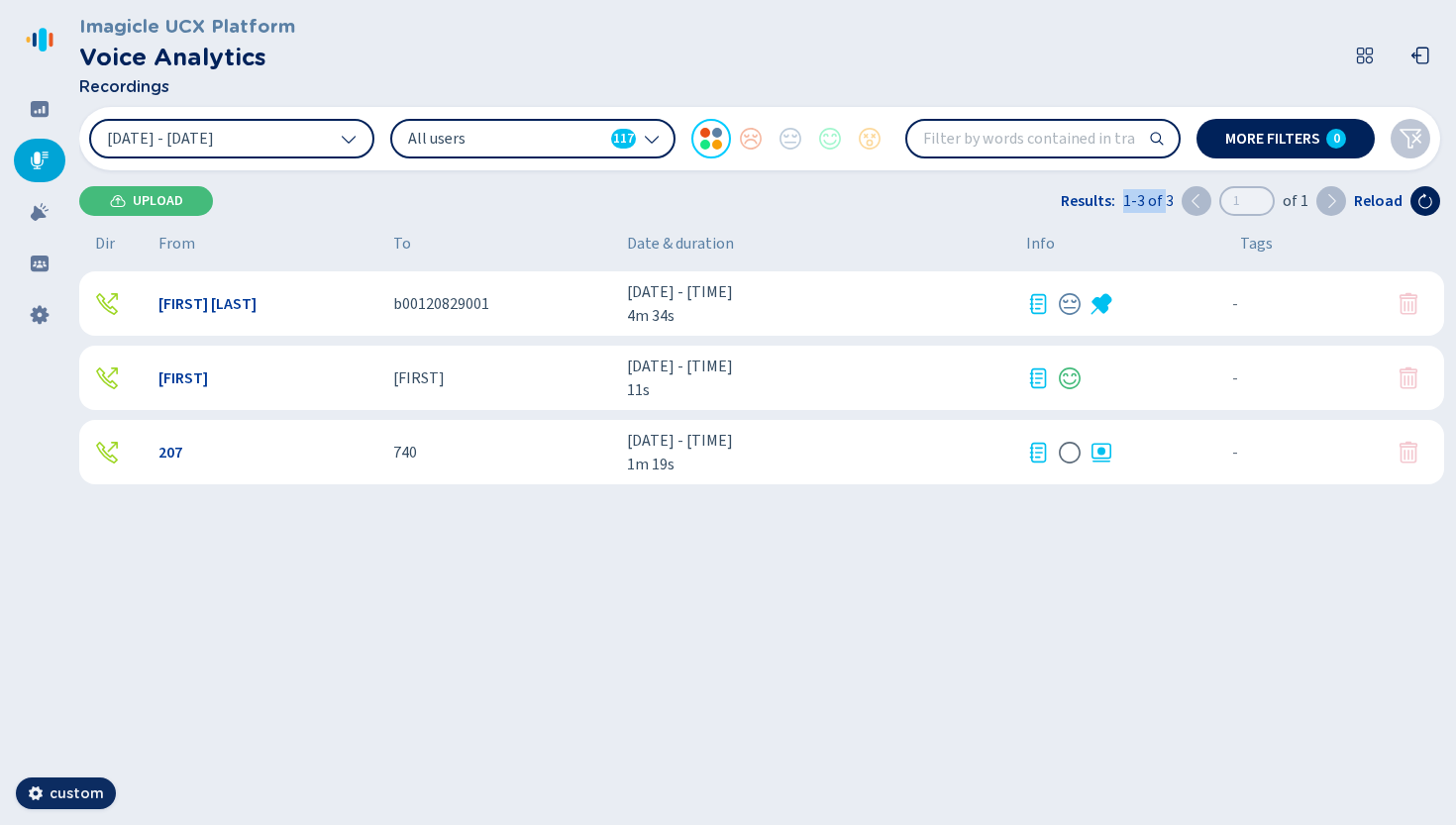 drag, startPoint x: 1119, startPoint y: 199, endPoint x: 1170, endPoint y: 199, distance: 51 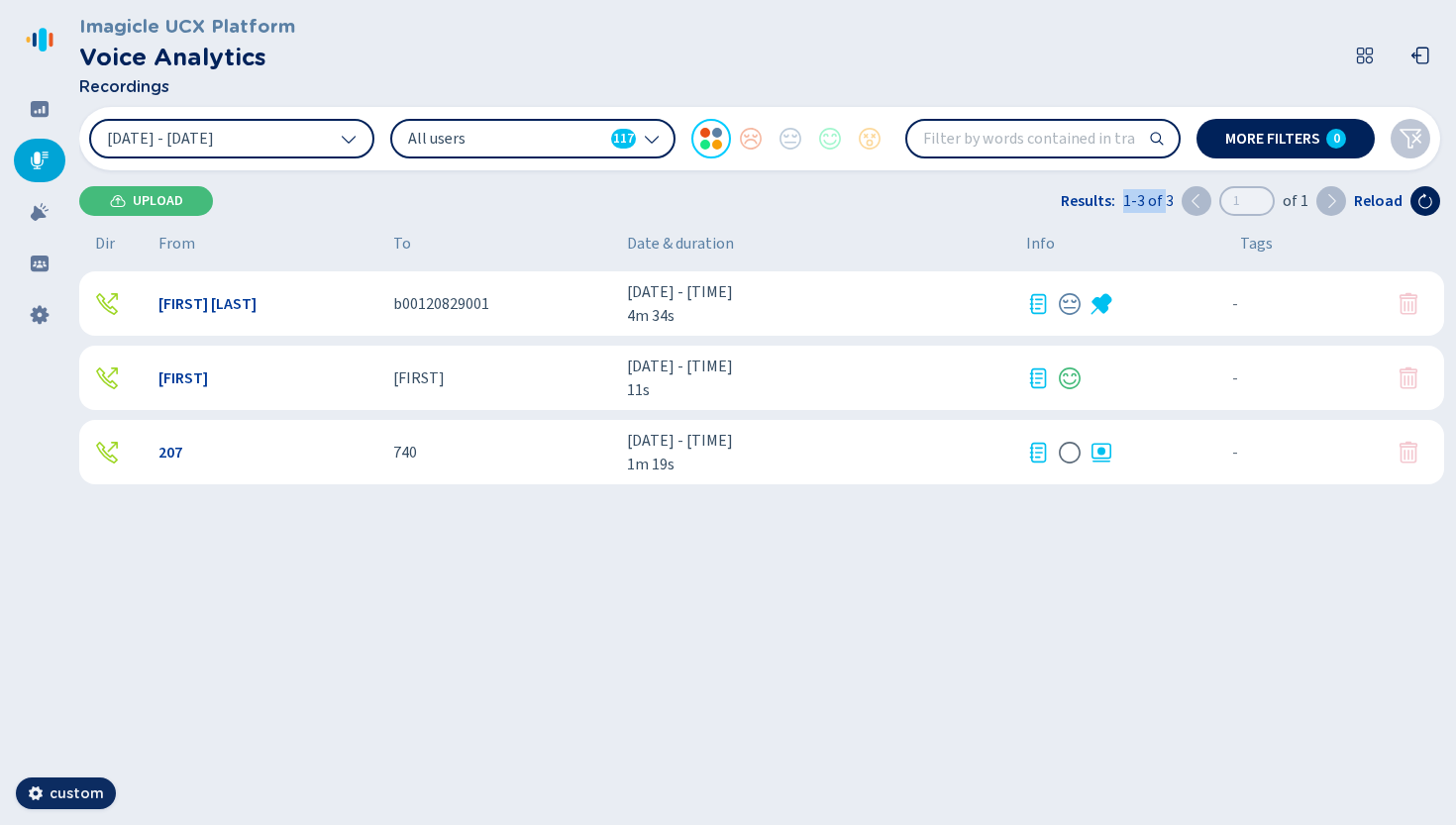 click on "Results: 1-3 of 3" at bounding box center [1117, 201] 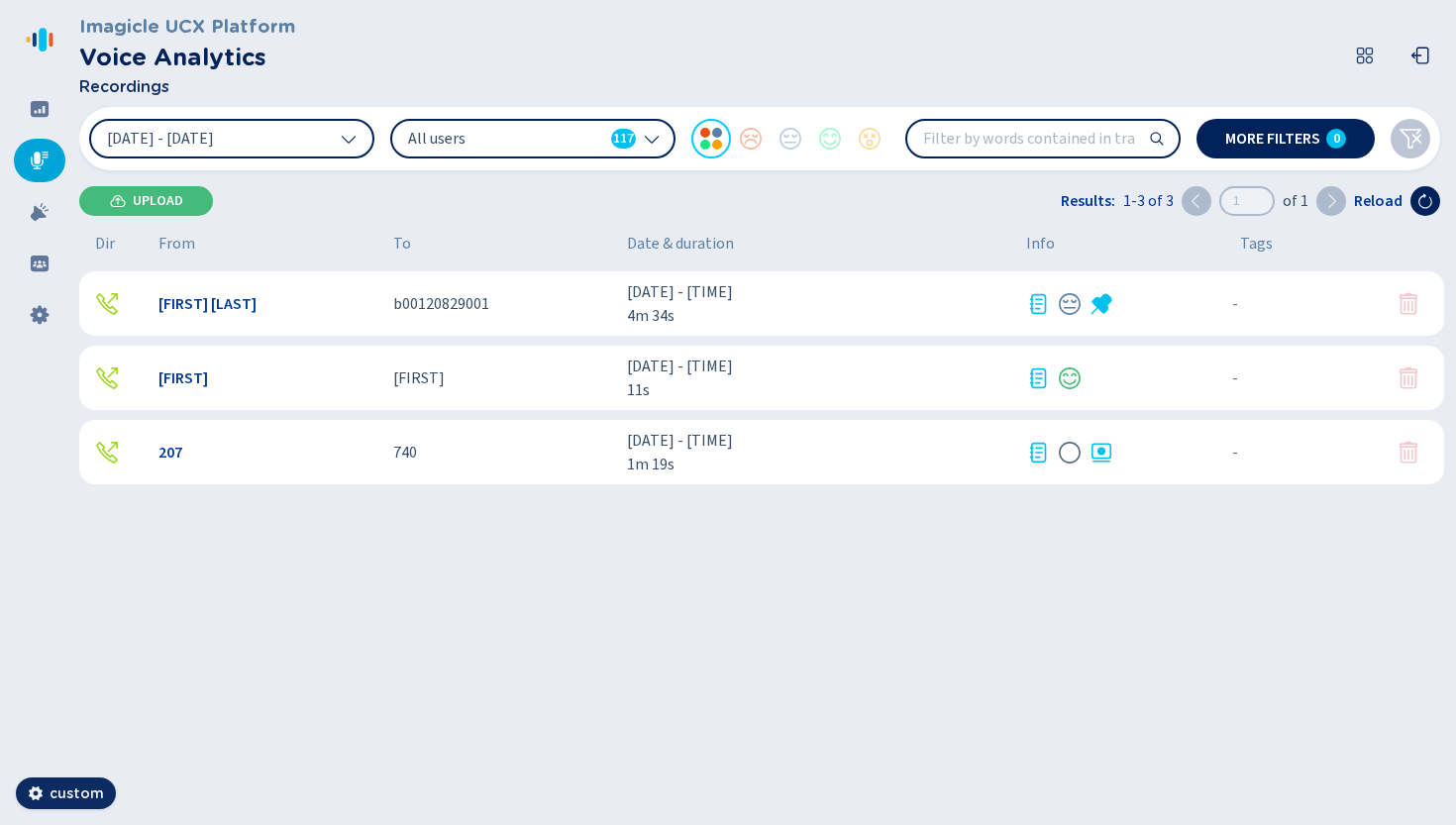 click on "Upload Results: 1-3 of 3 1 of   1 Reload" at bounding box center [760, 201] 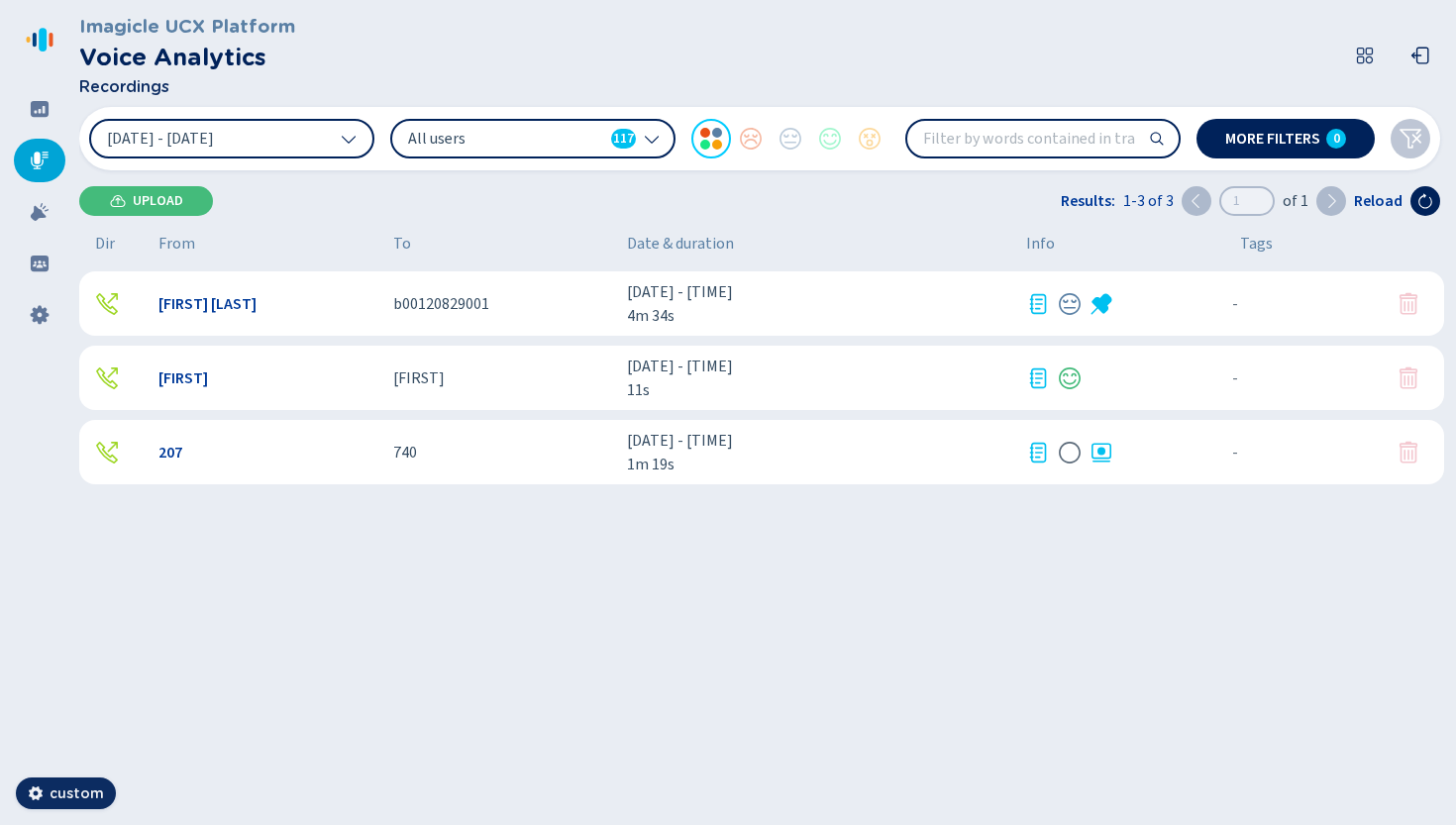 click at bounding box center (1117, 304) 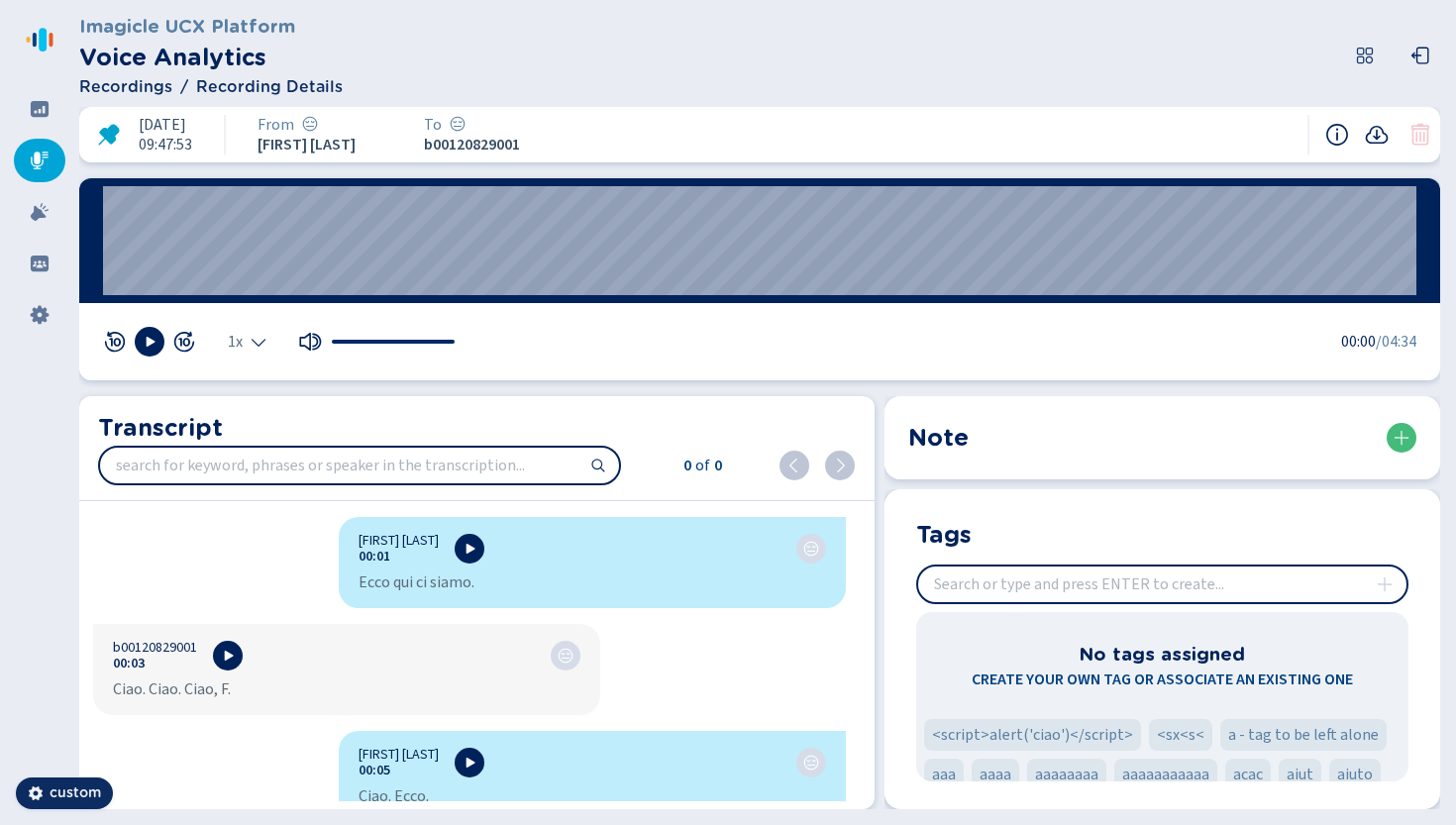 click 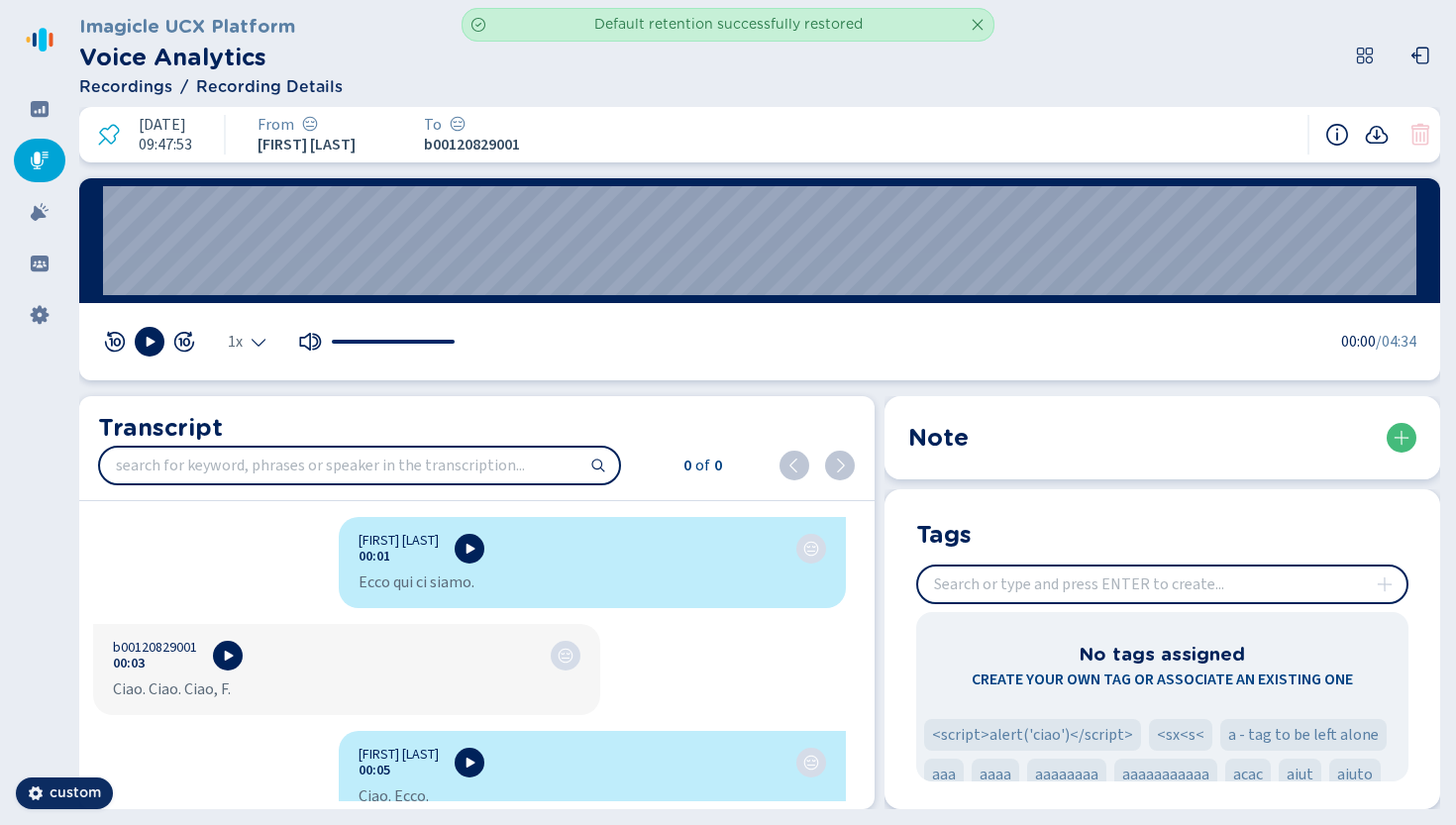 click 